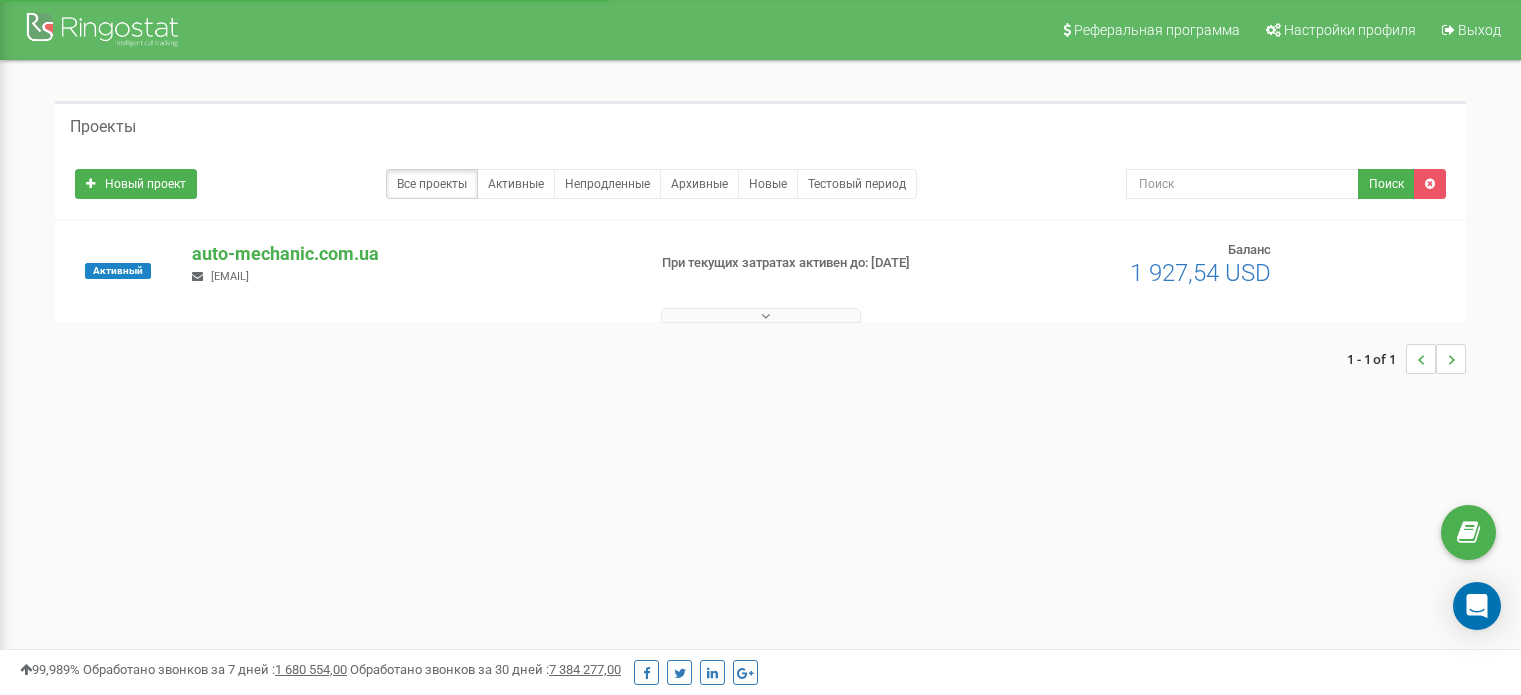 scroll, scrollTop: 0, scrollLeft: 0, axis: both 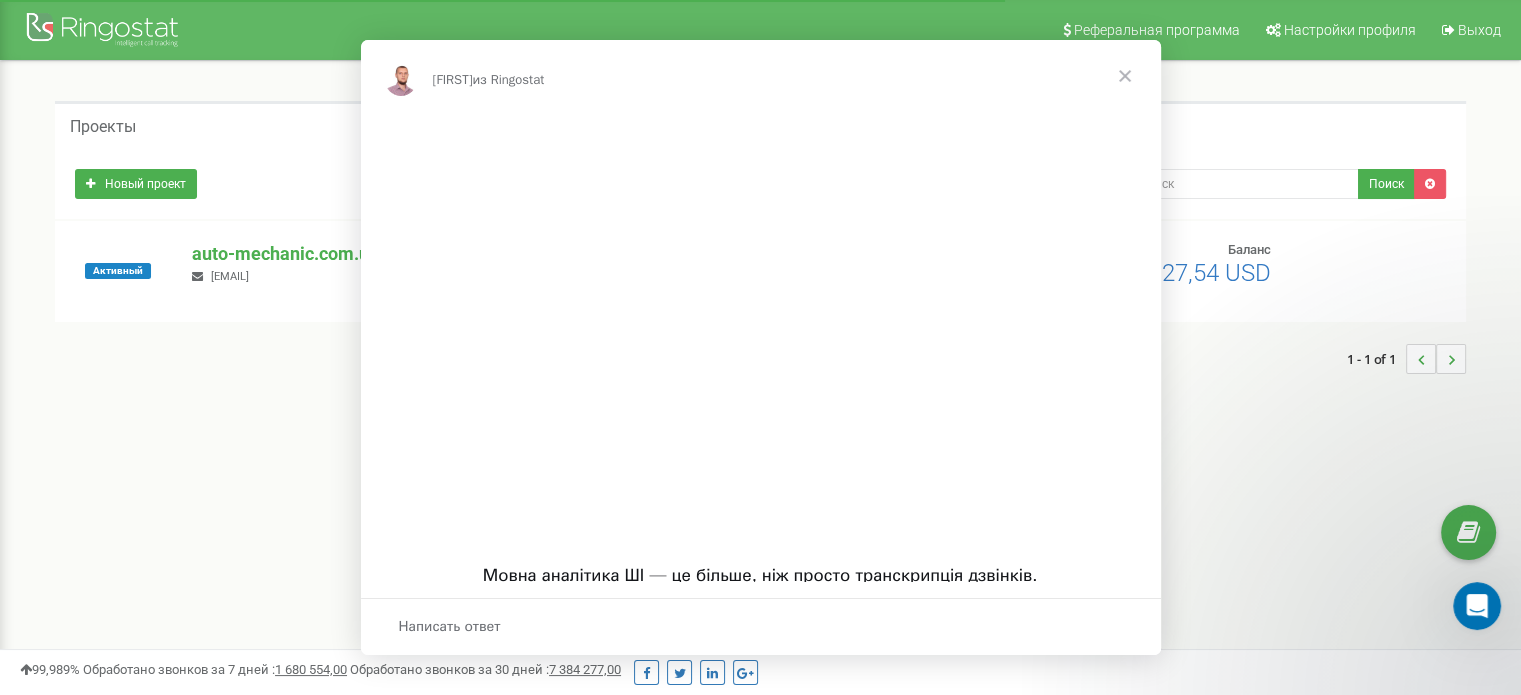 click at bounding box center [760, 347] 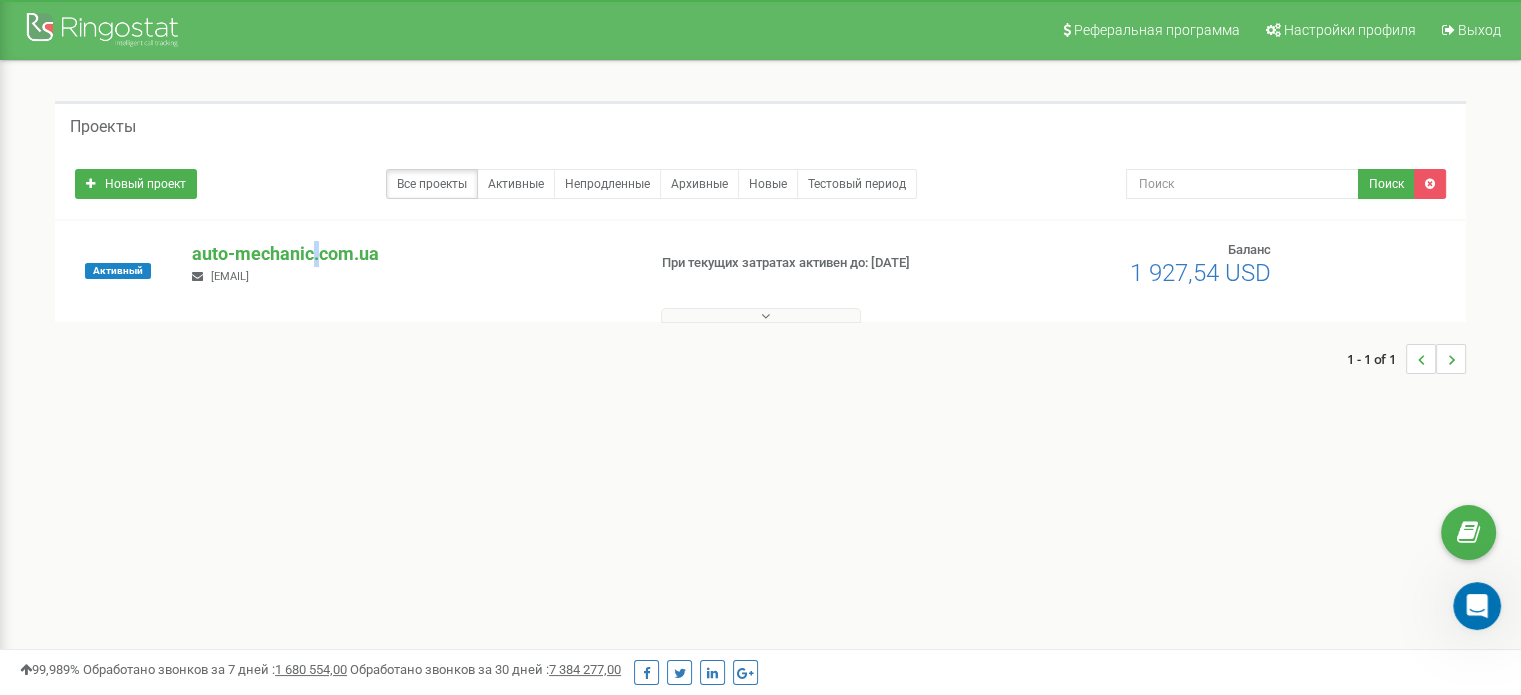 click on "auto-mechanic.com.ua" at bounding box center [410, 254] 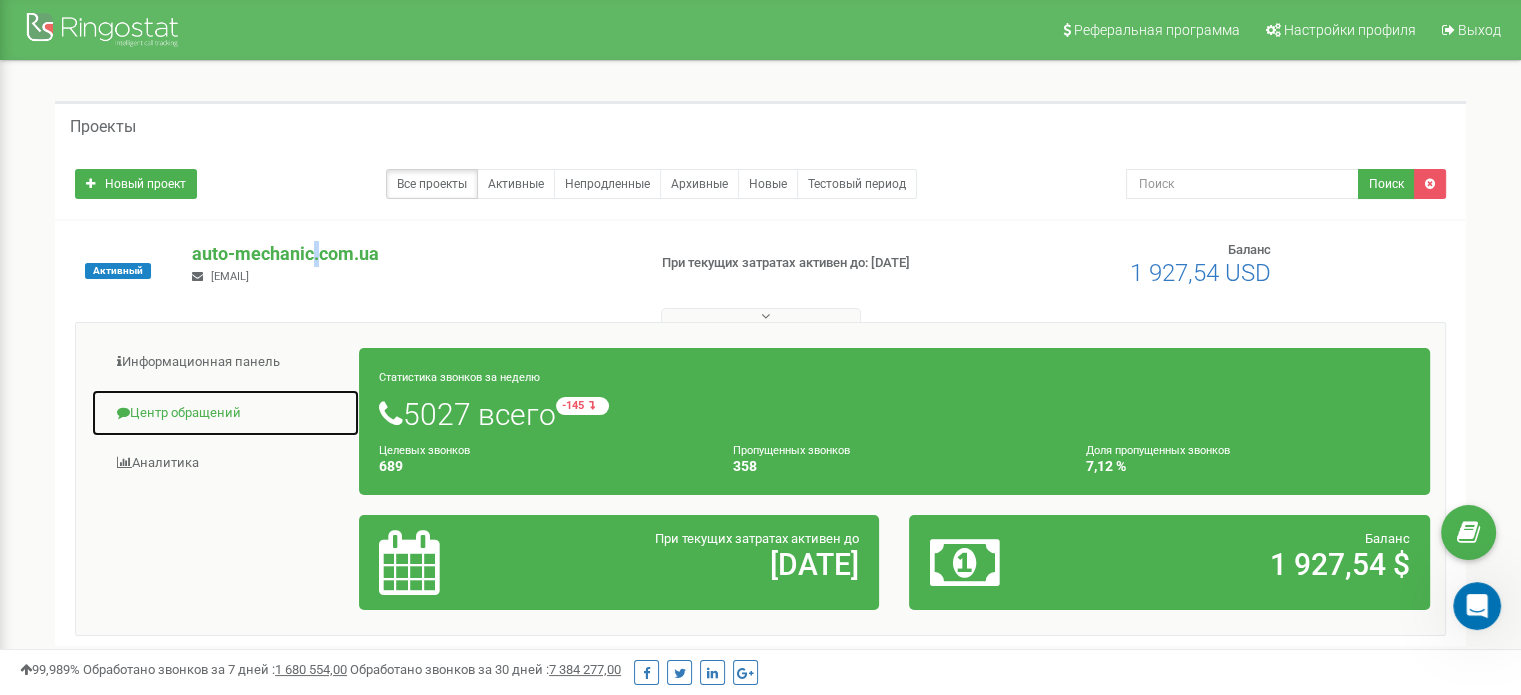 click on "Центр обращений" at bounding box center [225, 413] 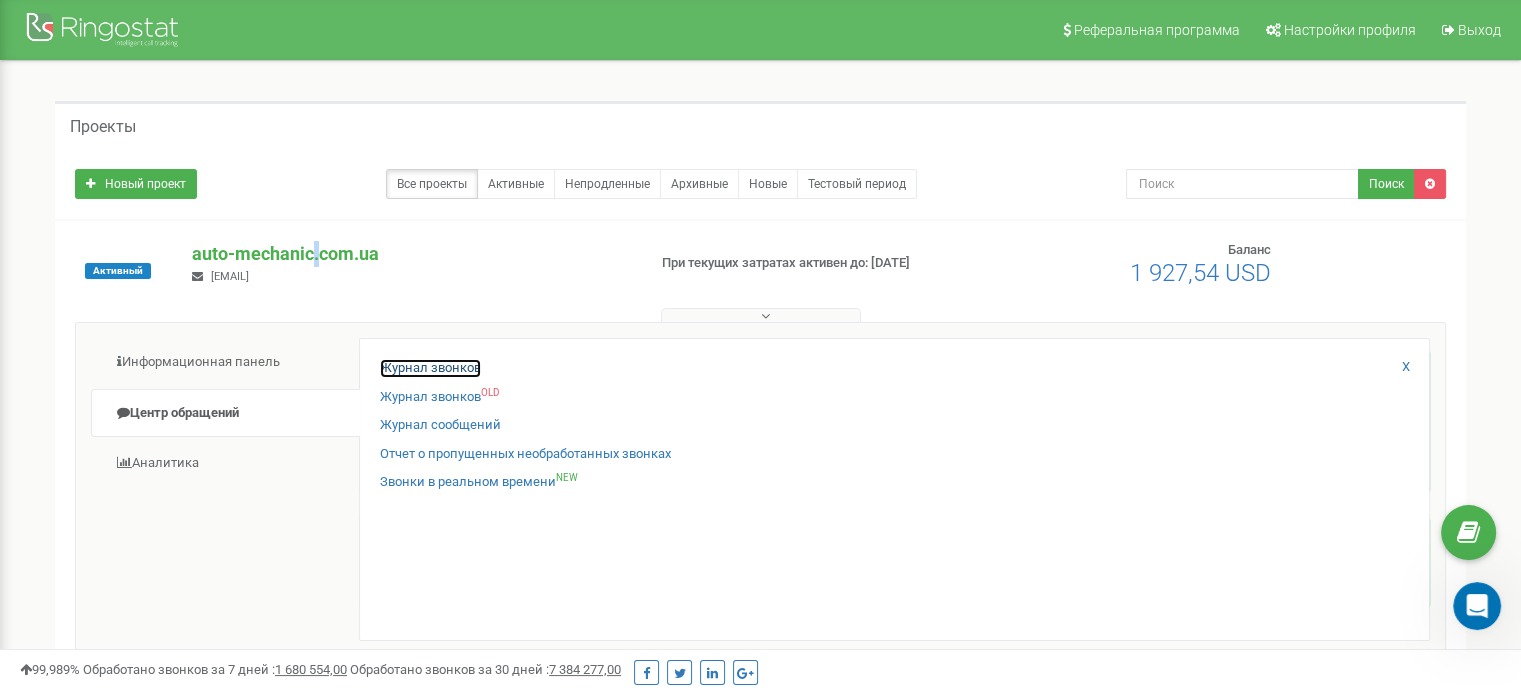 click on "Журнал звонков" at bounding box center [430, 368] 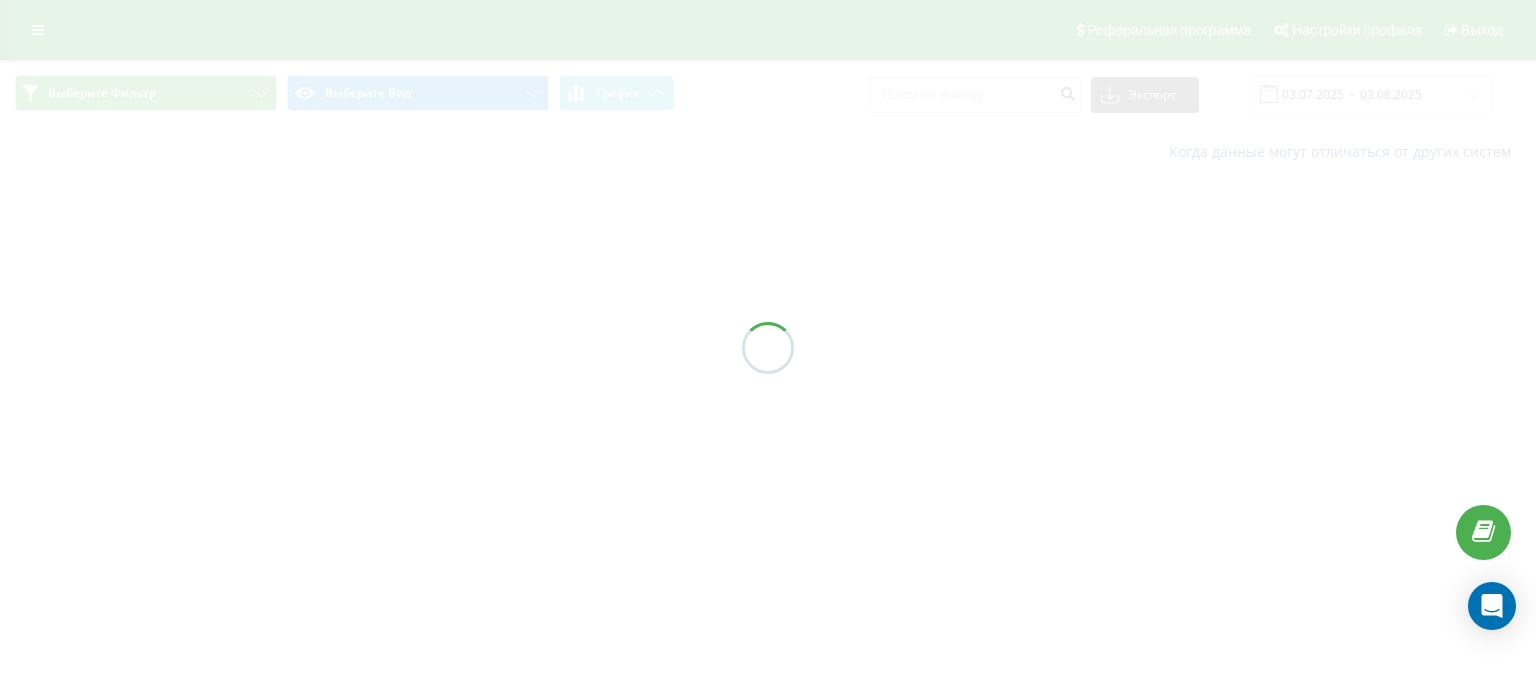 scroll, scrollTop: 0, scrollLeft: 0, axis: both 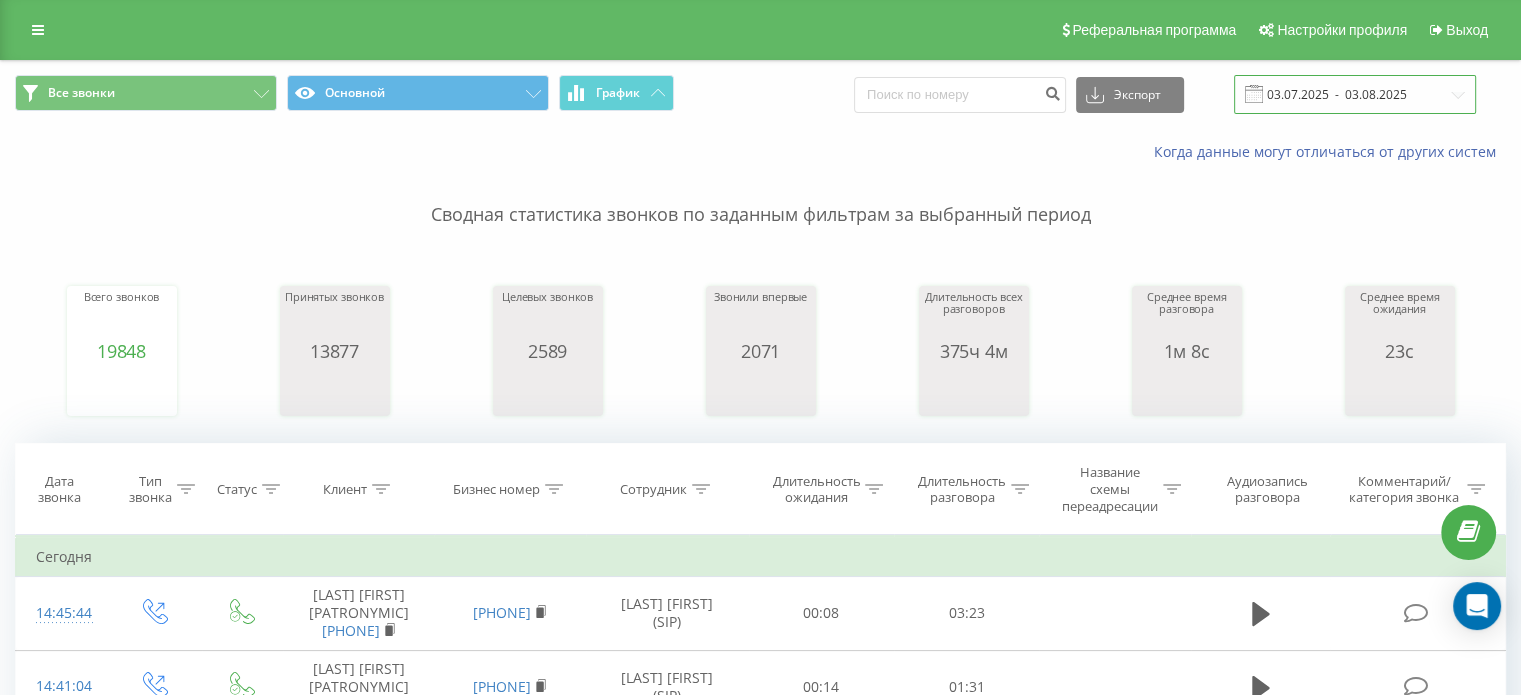 click on "03.07.2025  -  03.08.2025" at bounding box center (1355, 94) 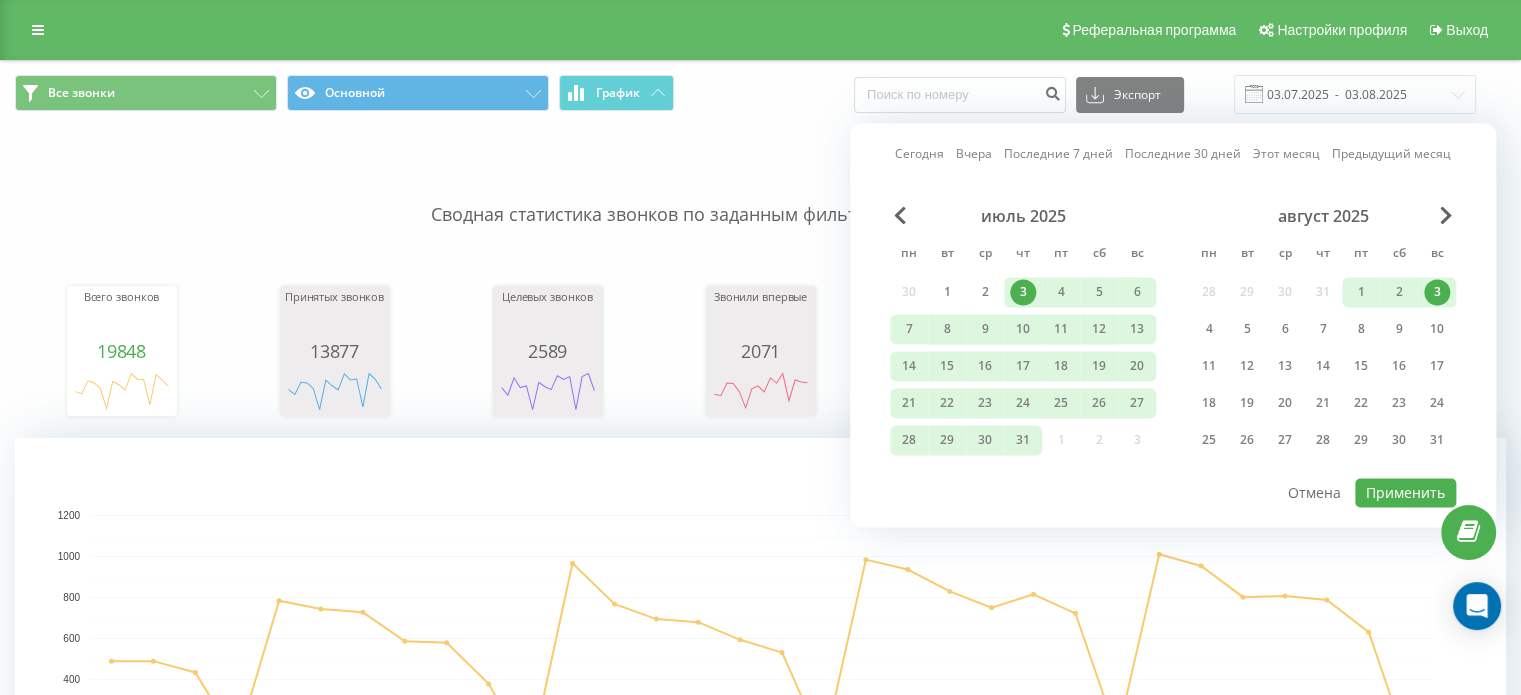 click on "3" at bounding box center [1437, 292] 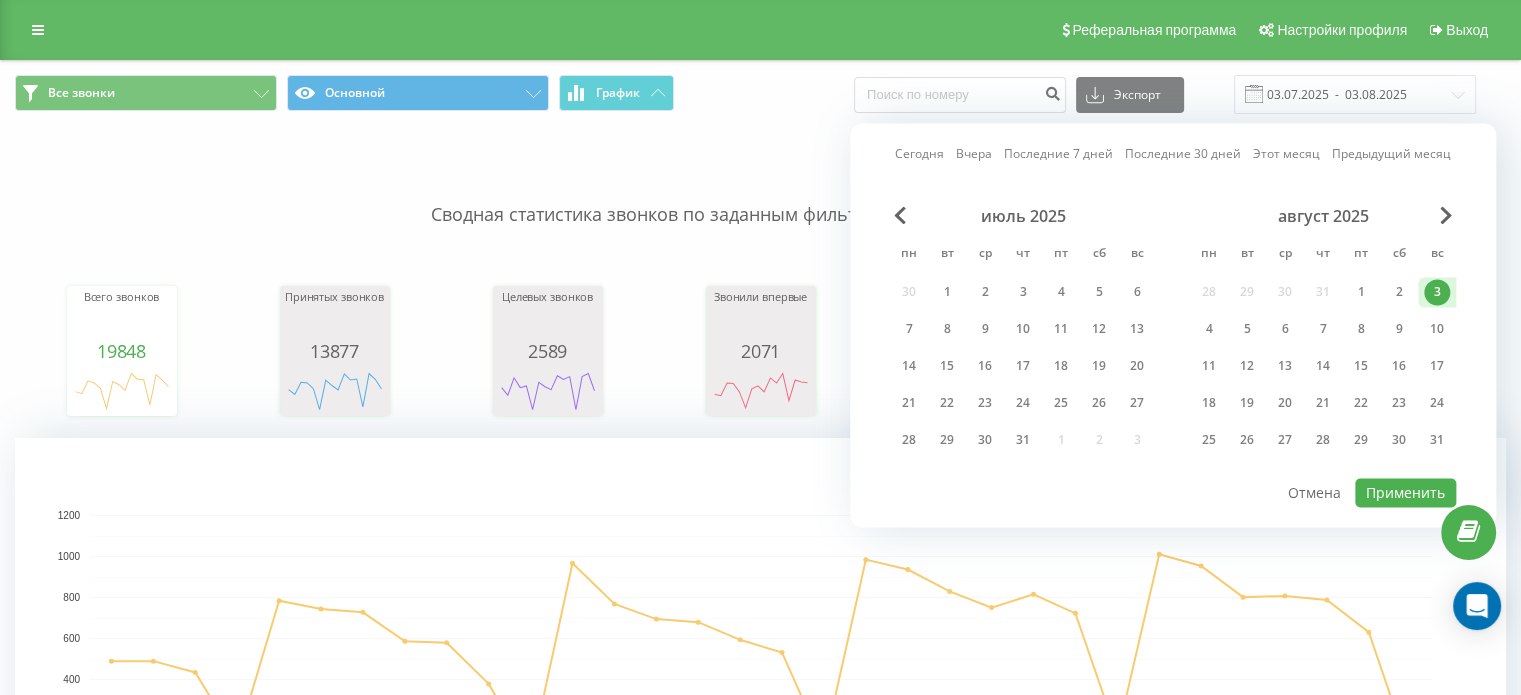 click on "3" at bounding box center [1437, 292] 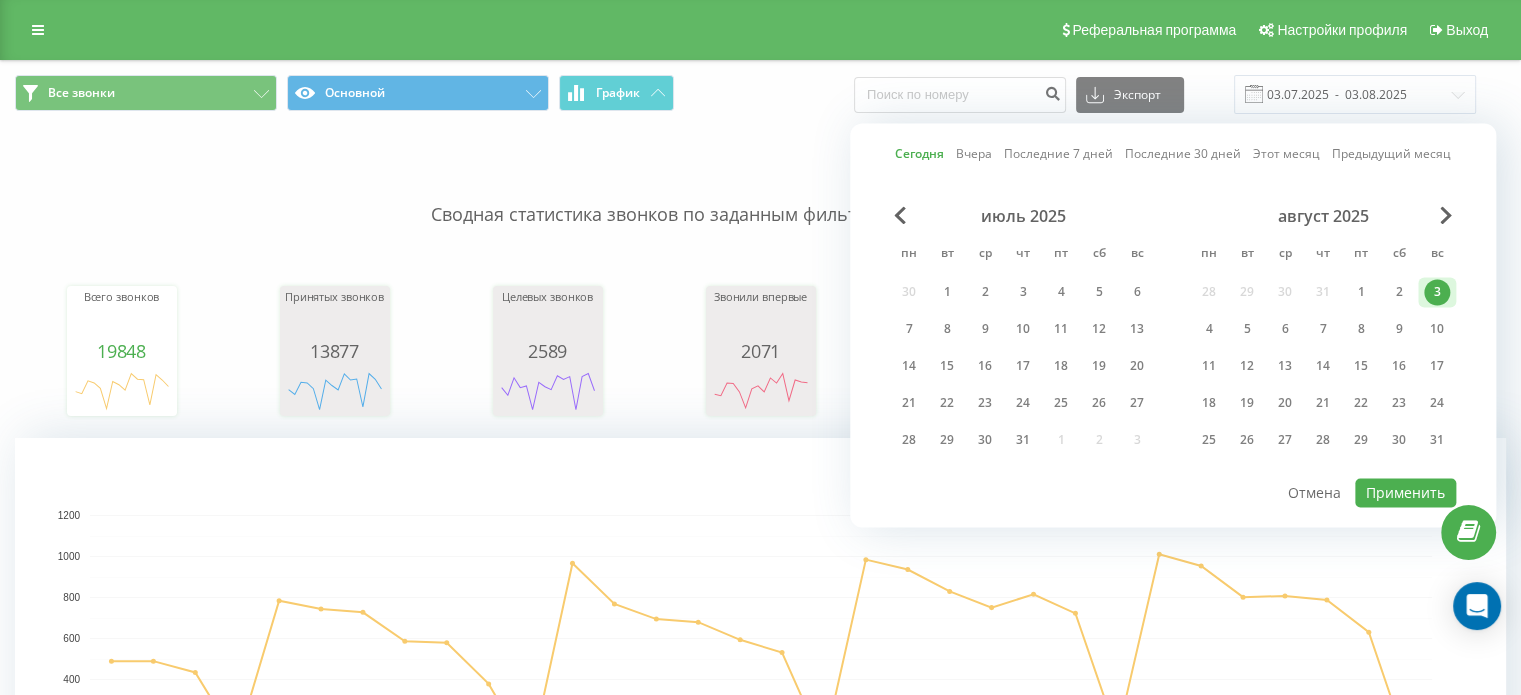 click on "3" at bounding box center (1437, 292) 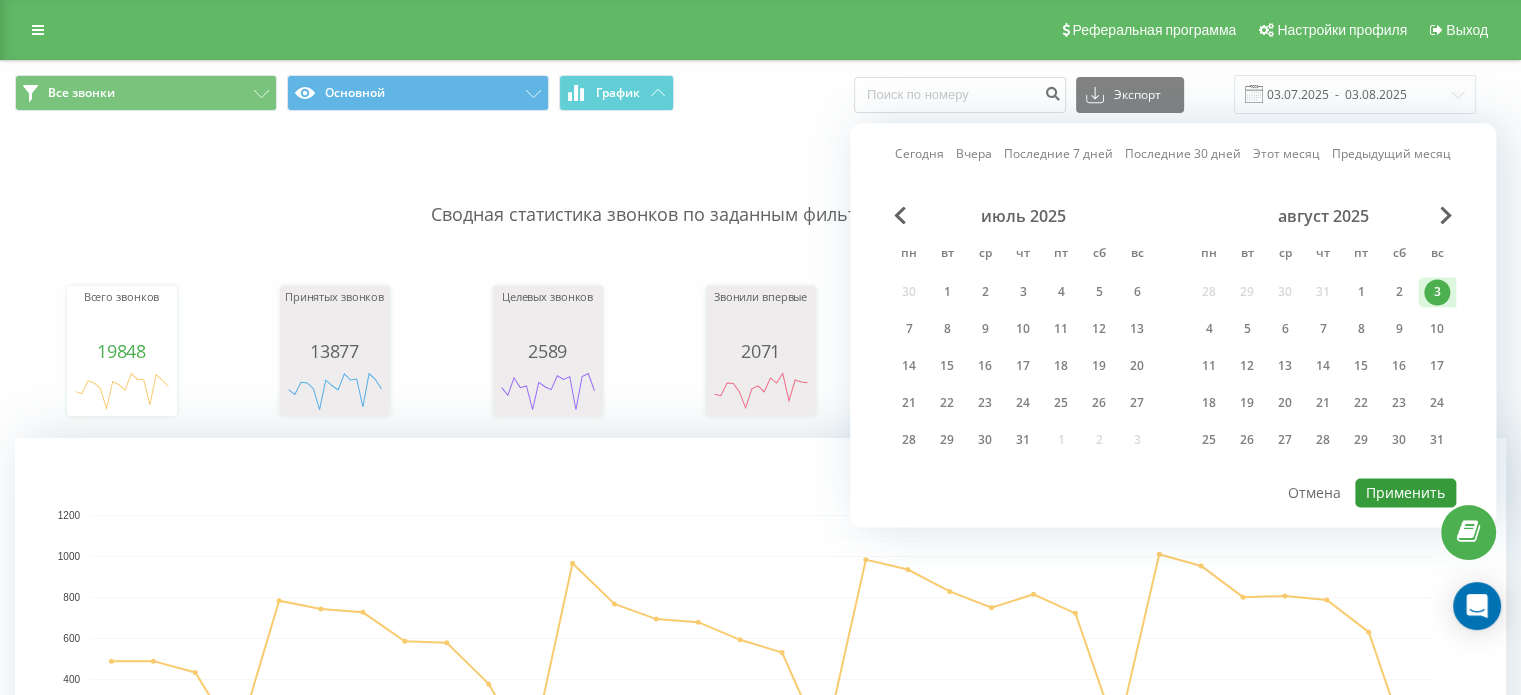 click on "Применить" at bounding box center (1405, 492) 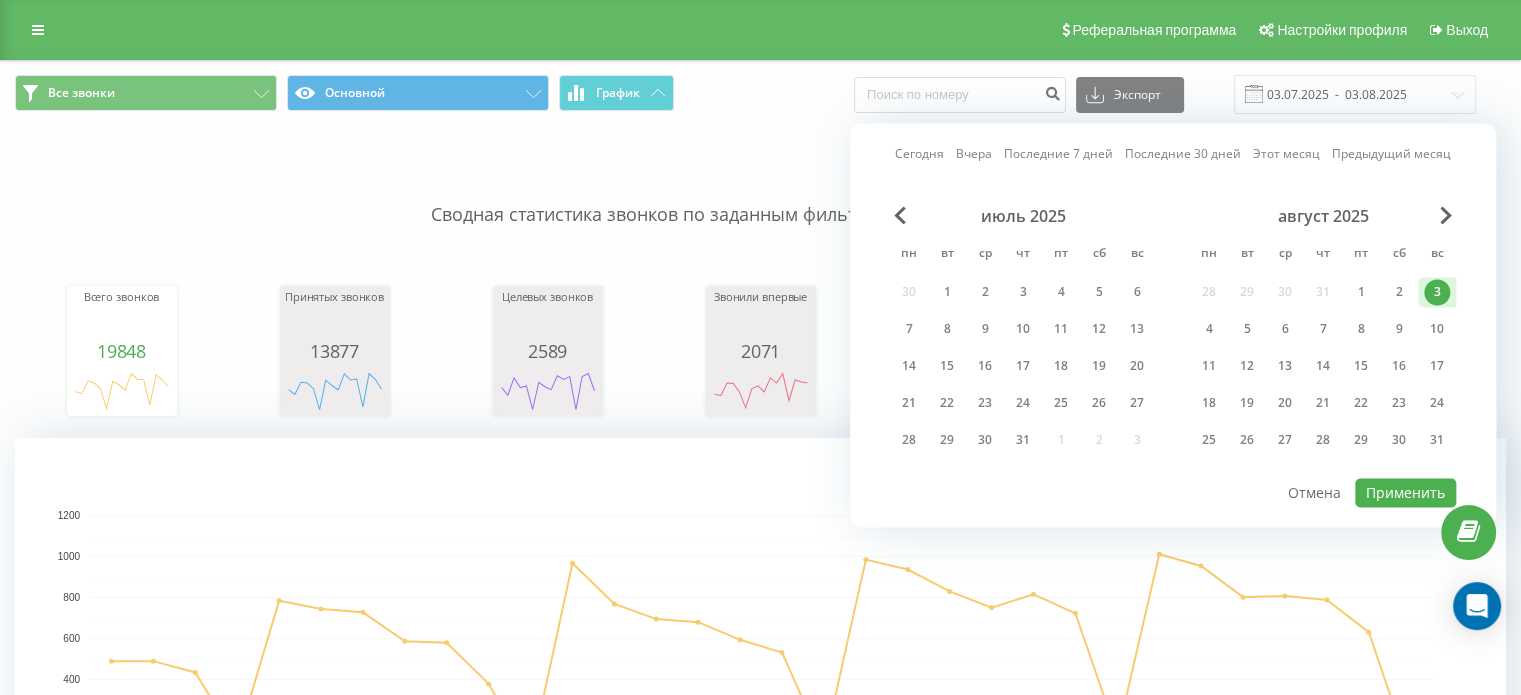 type on "03.08.2025  -  03.08.2025" 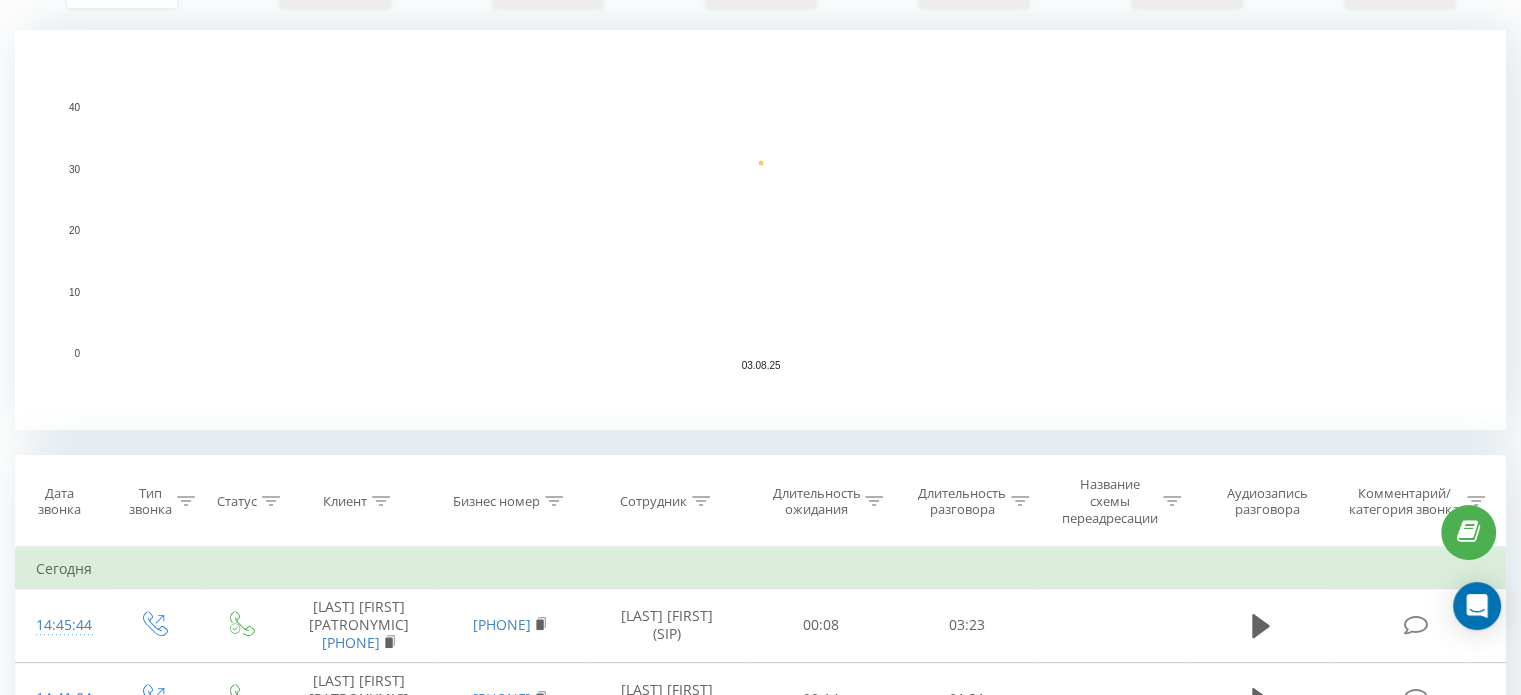 scroll, scrollTop: 500, scrollLeft: 0, axis: vertical 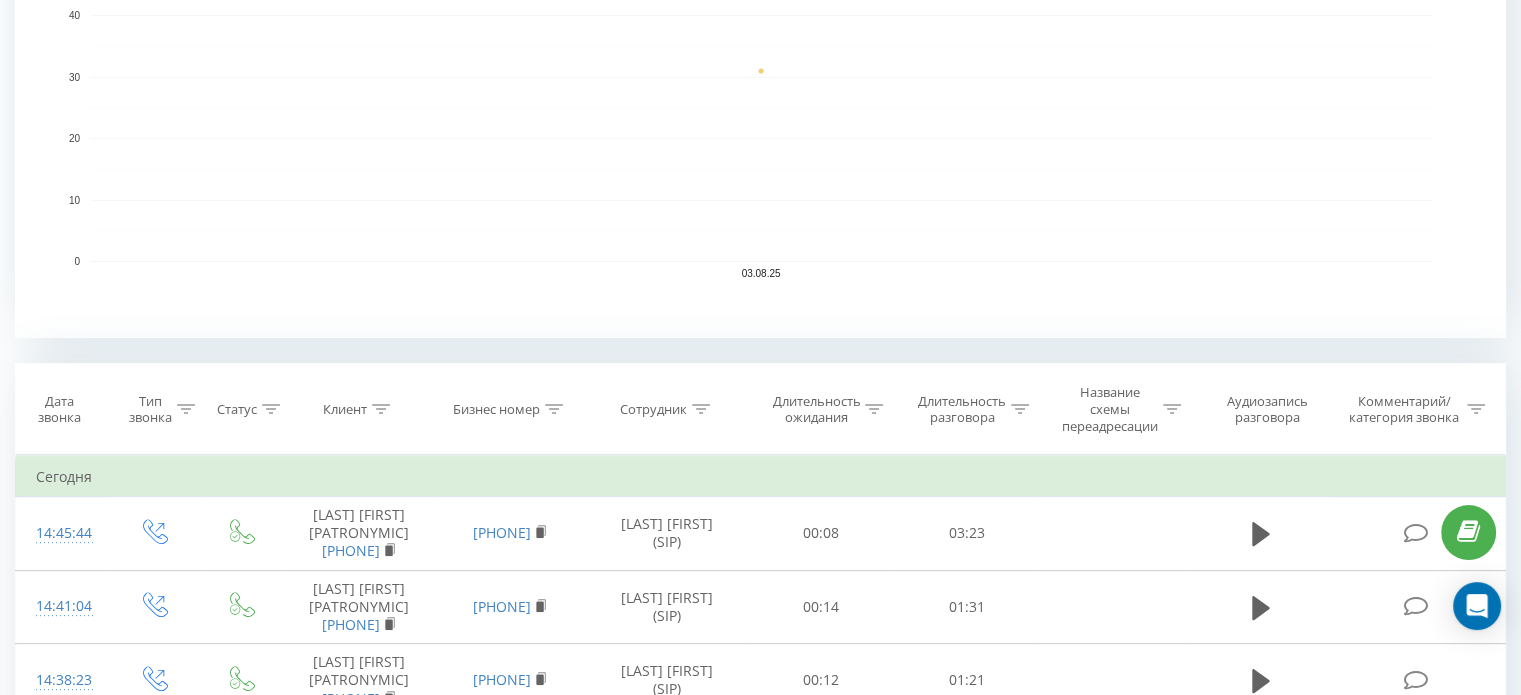 click 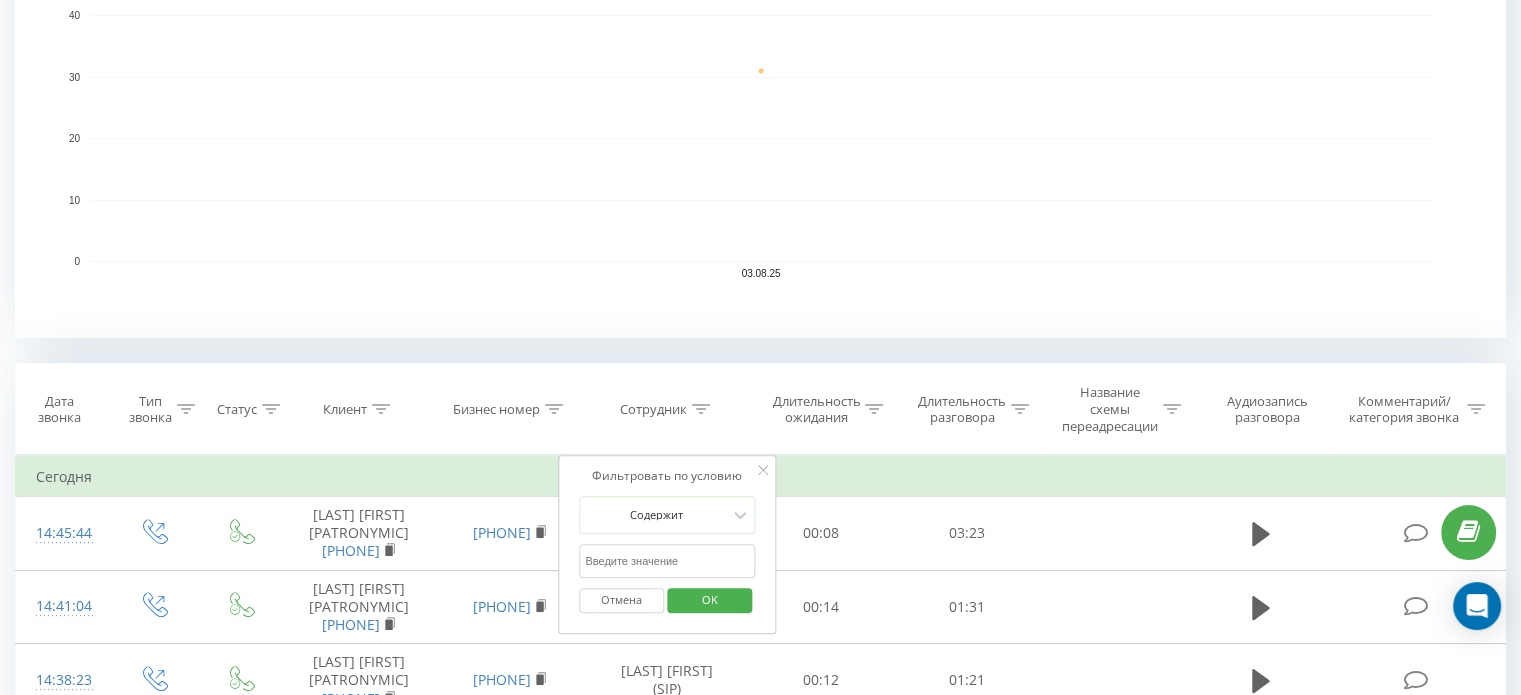 click at bounding box center [667, 561] 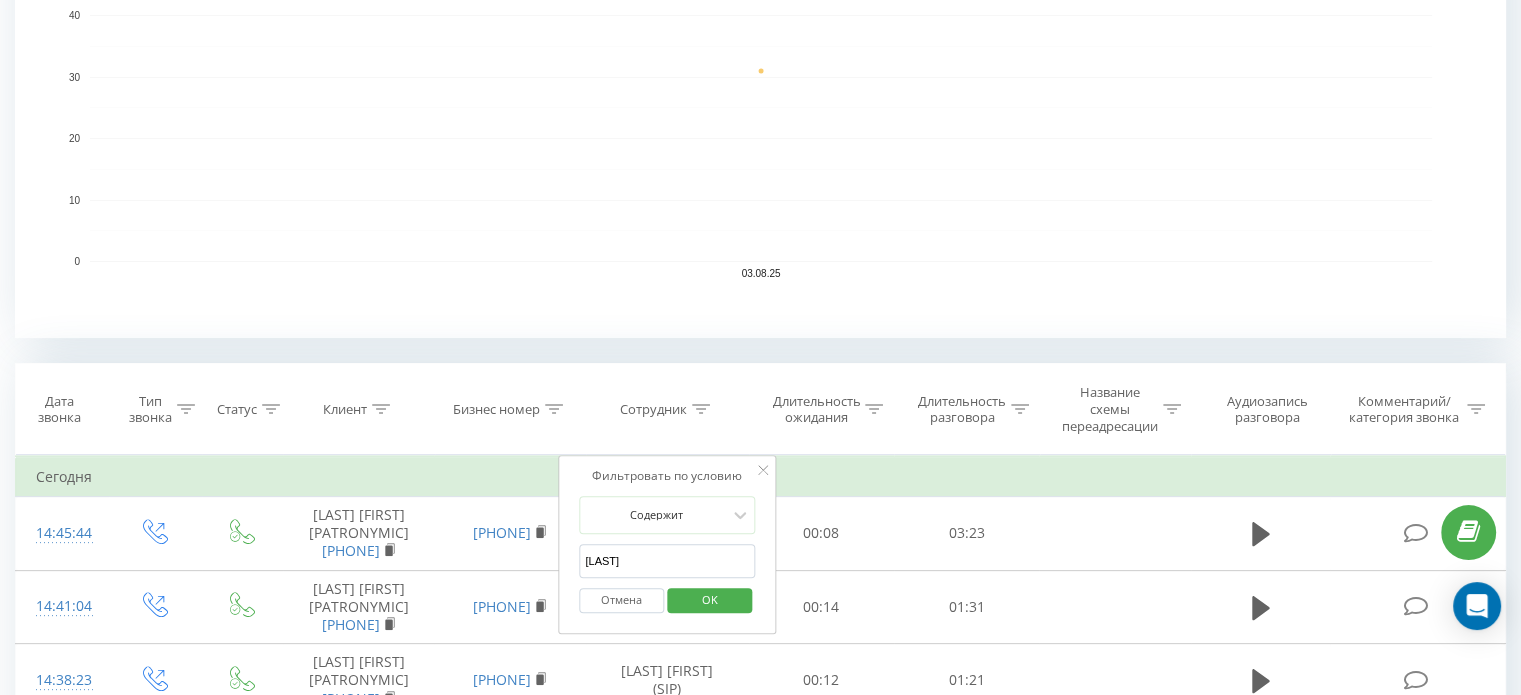 click on "OK" at bounding box center [710, 599] 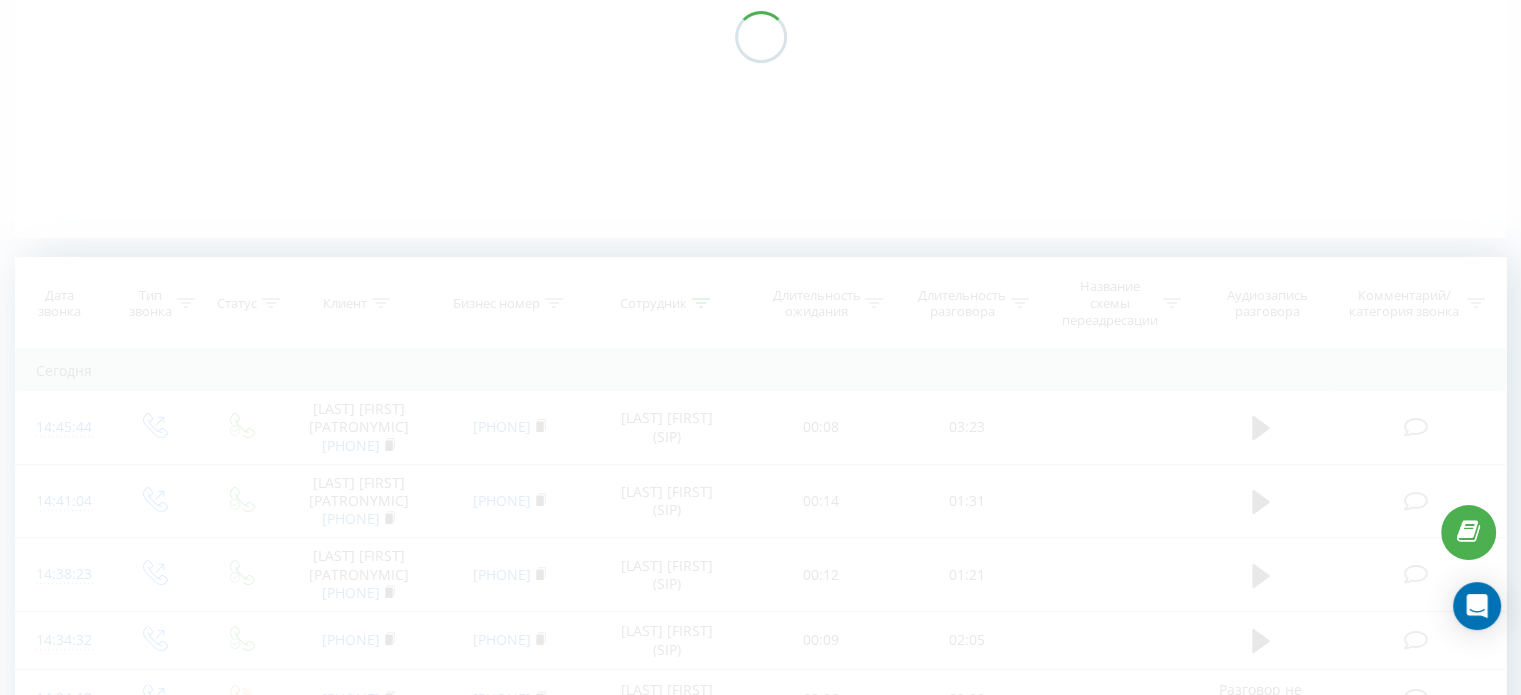 scroll, scrollTop: 6, scrollLeft: 0, axis: vertical 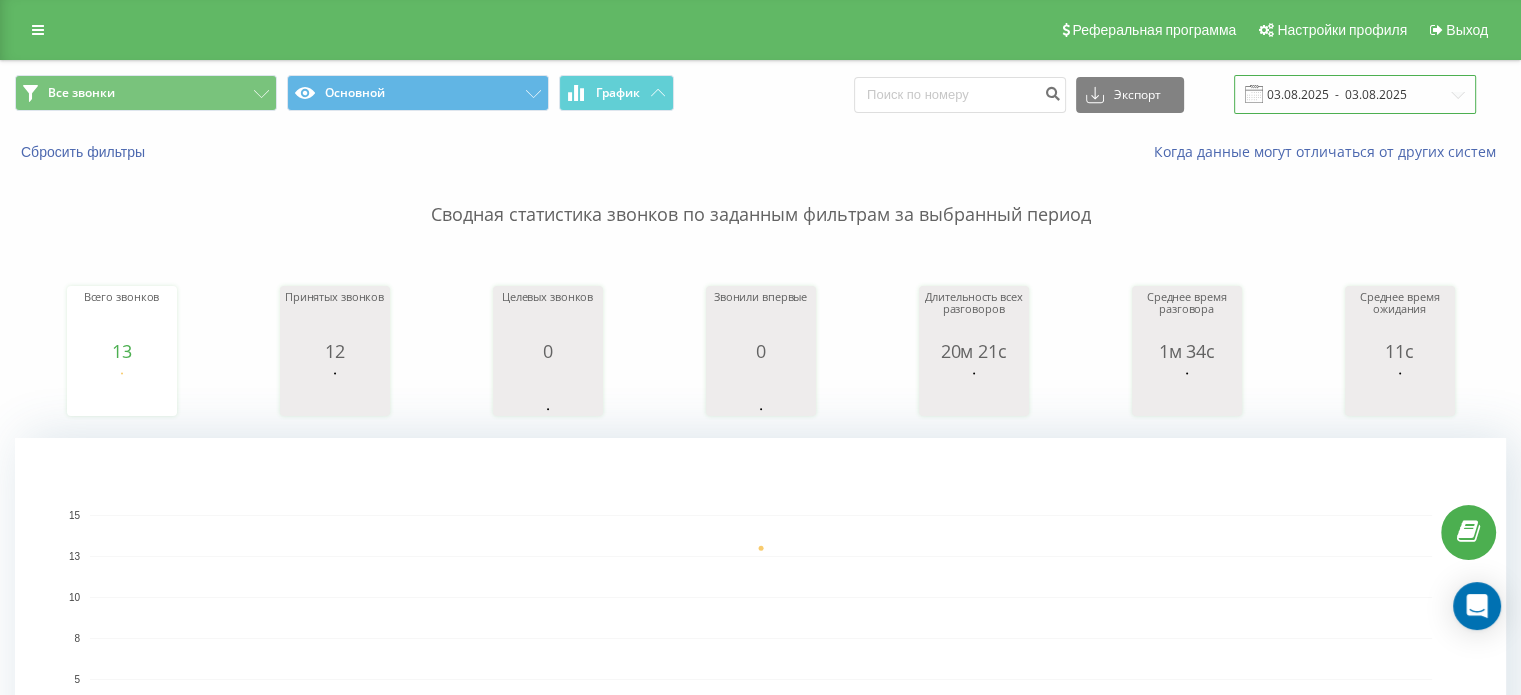 click on "03.08.2025  -  03.08.2025" at bounding box center [1355, 94] 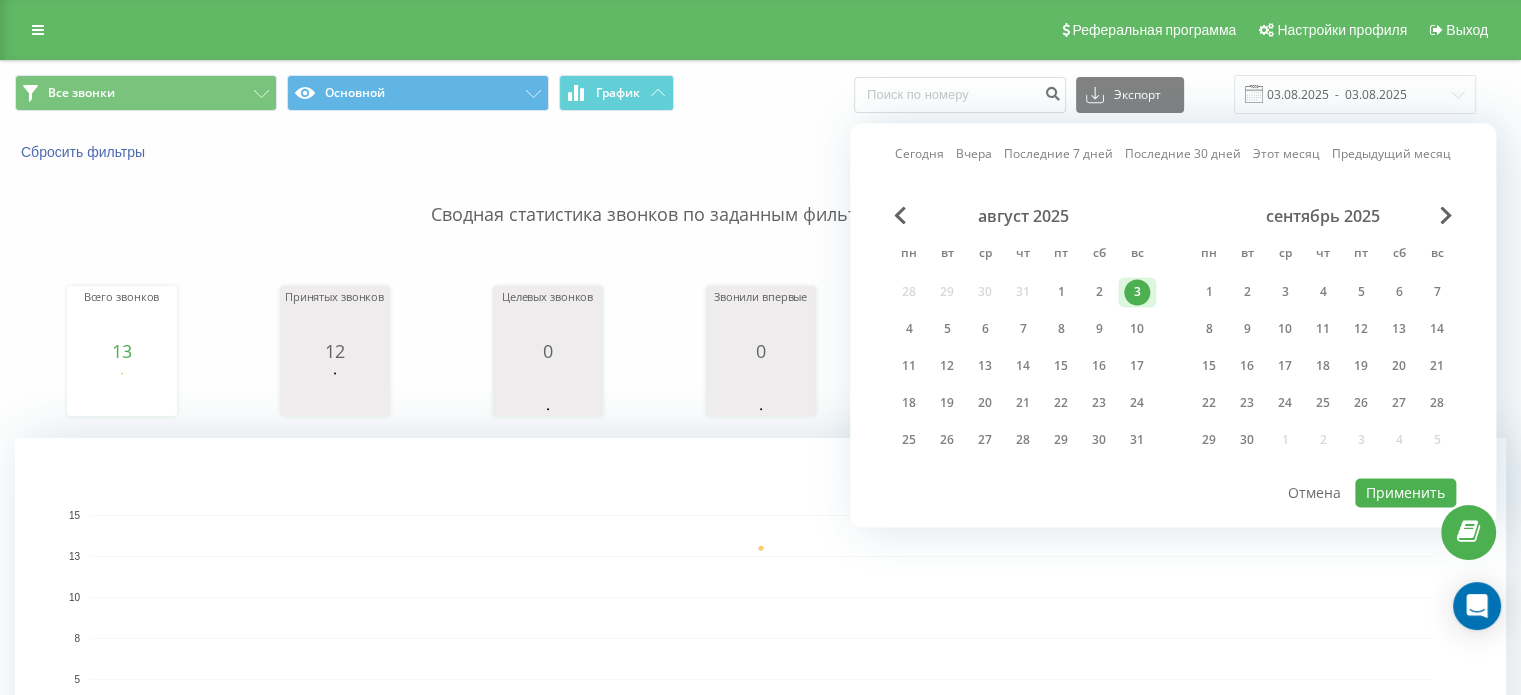 click on "август 2025" at bounding box center [1023, 216] 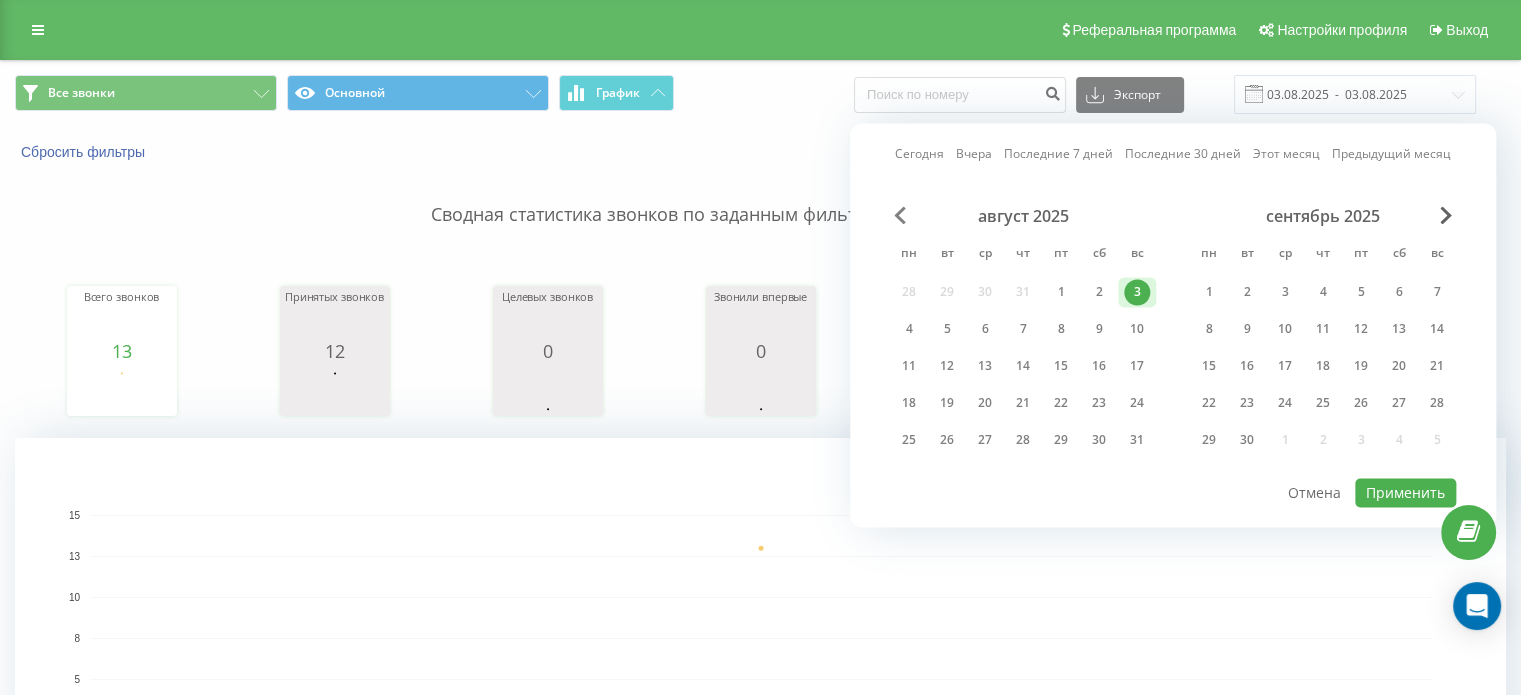 click at bounding box center [900, 215] 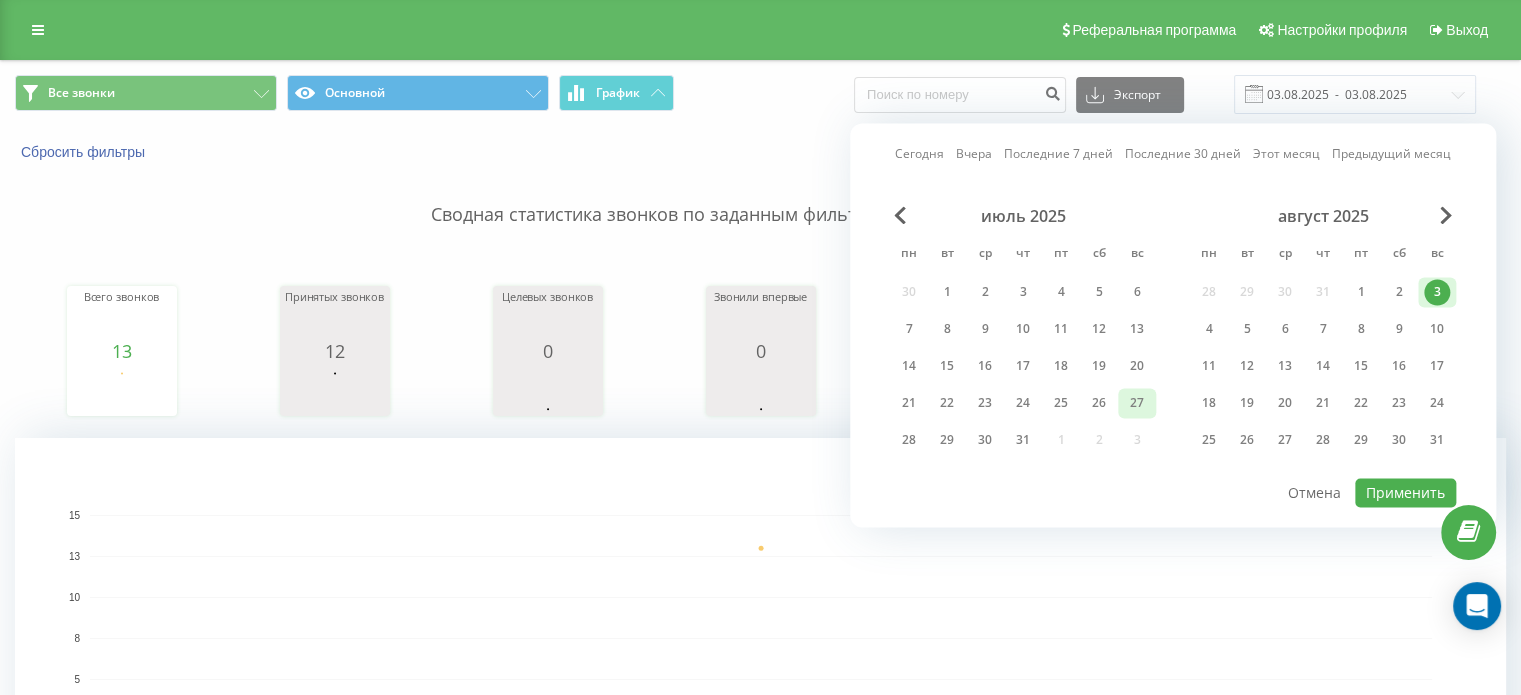 click on "27" at bounding box center (1137, 403) 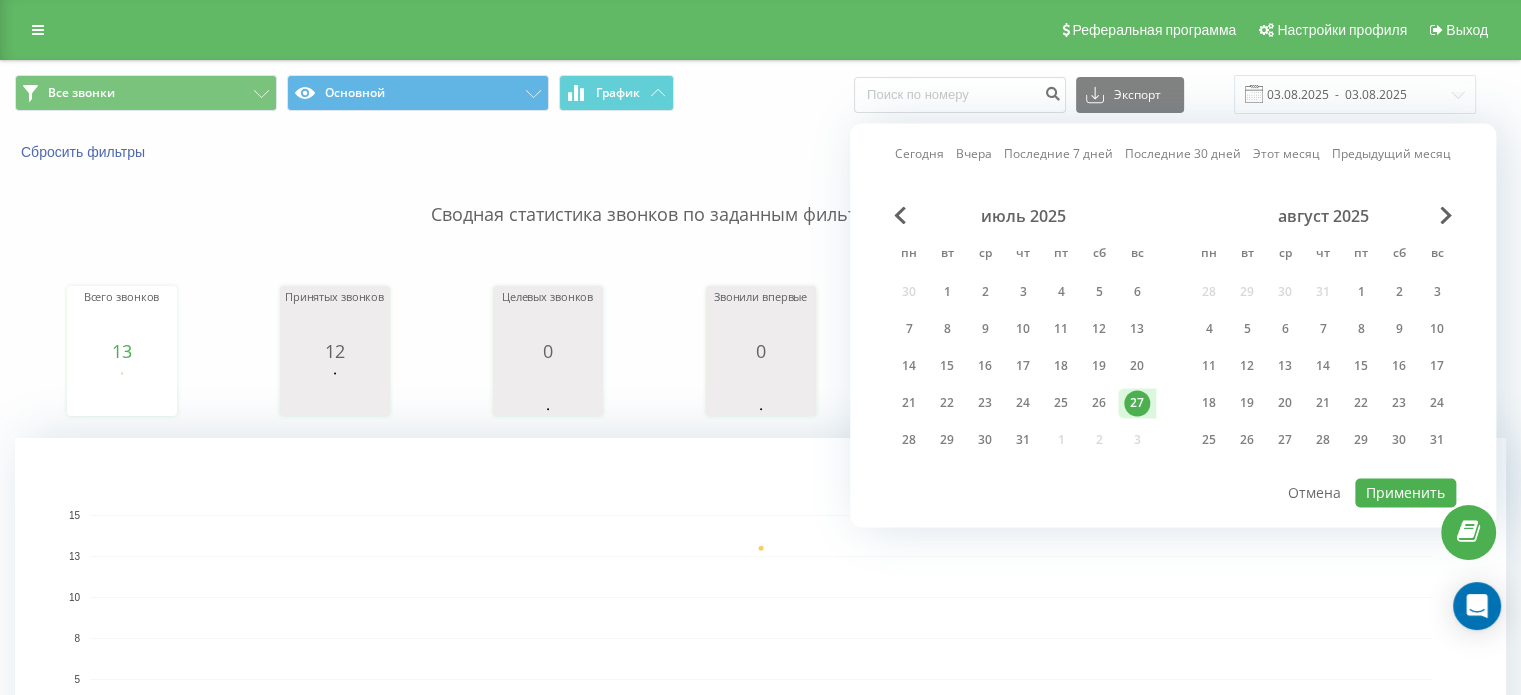 click on "27" at bounding box center [1137, 403] 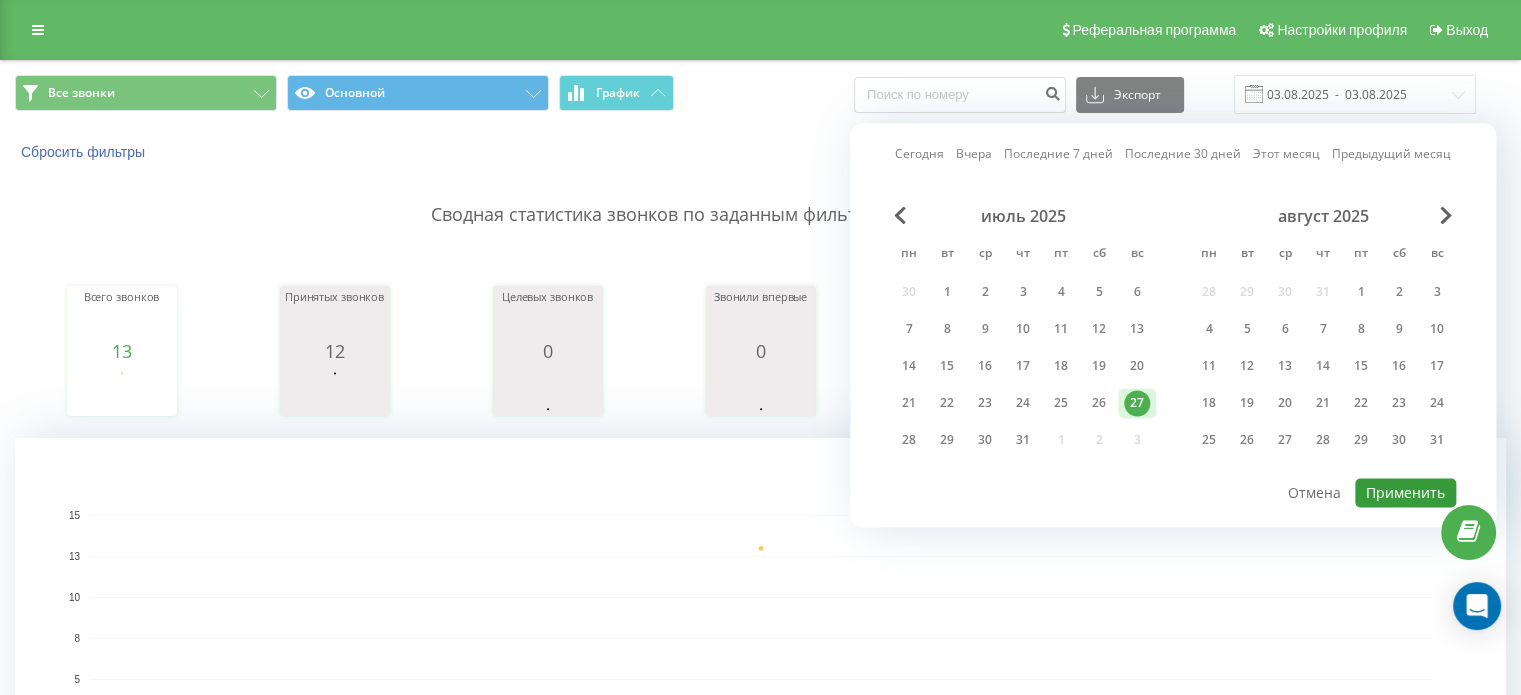 click on "Применить" at bounding box center (1405, 492) 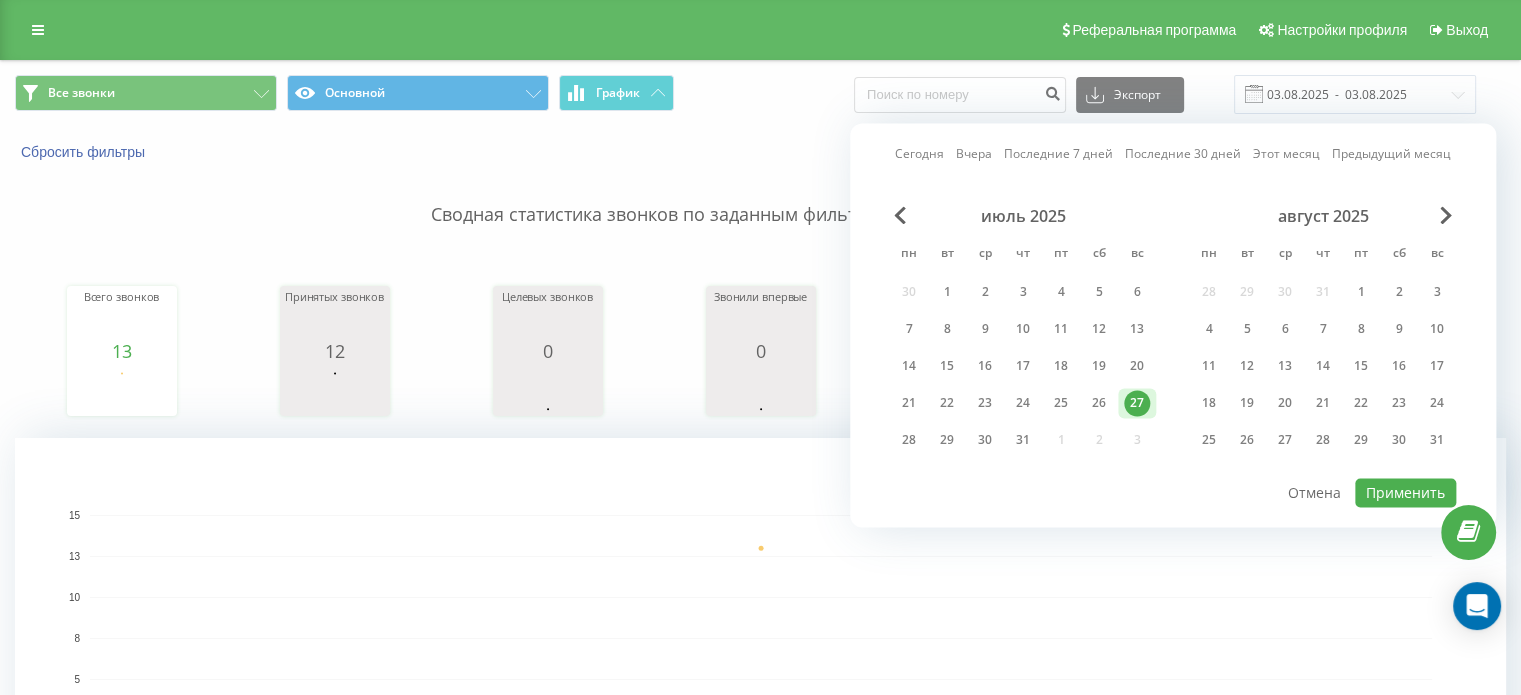 type on "[DATE] - [DATE]" 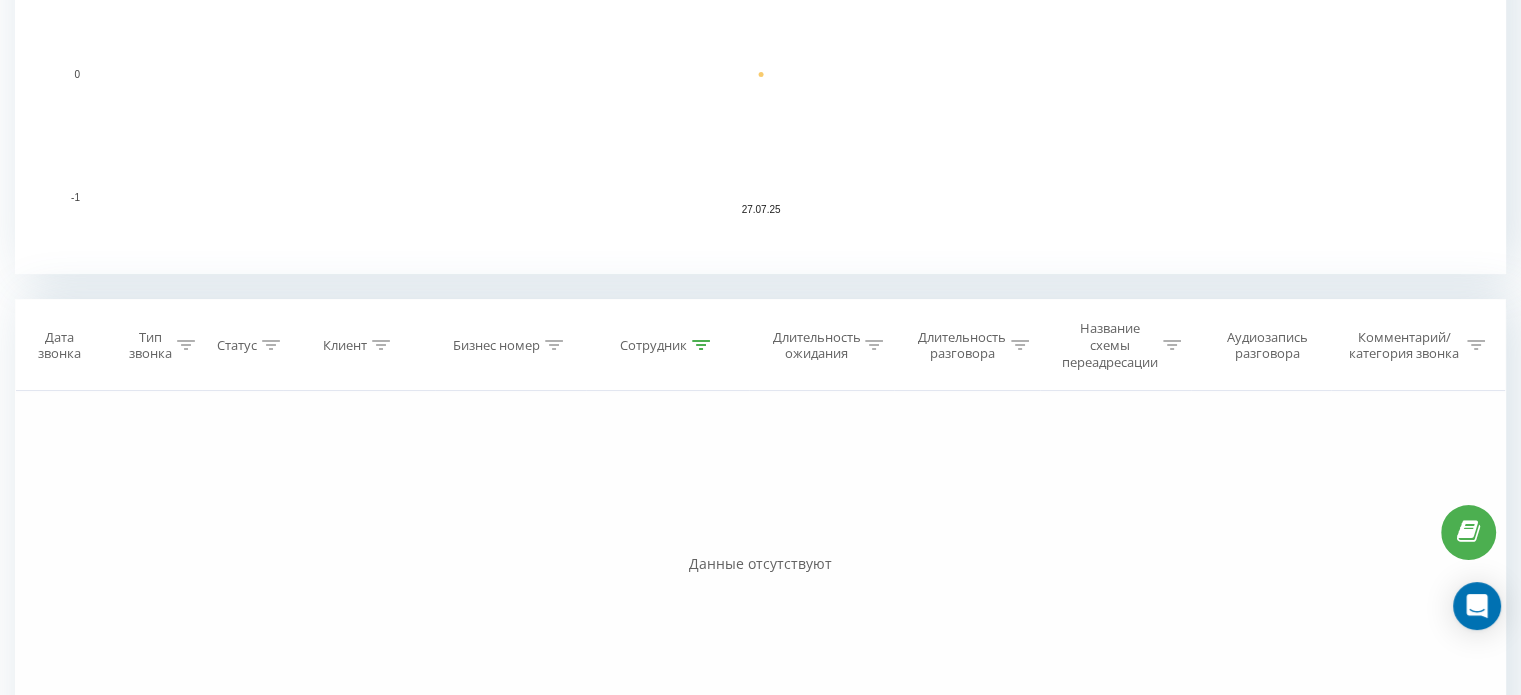 scroll, scrollTop: 600, scrollLeft: 0, axis: vertical 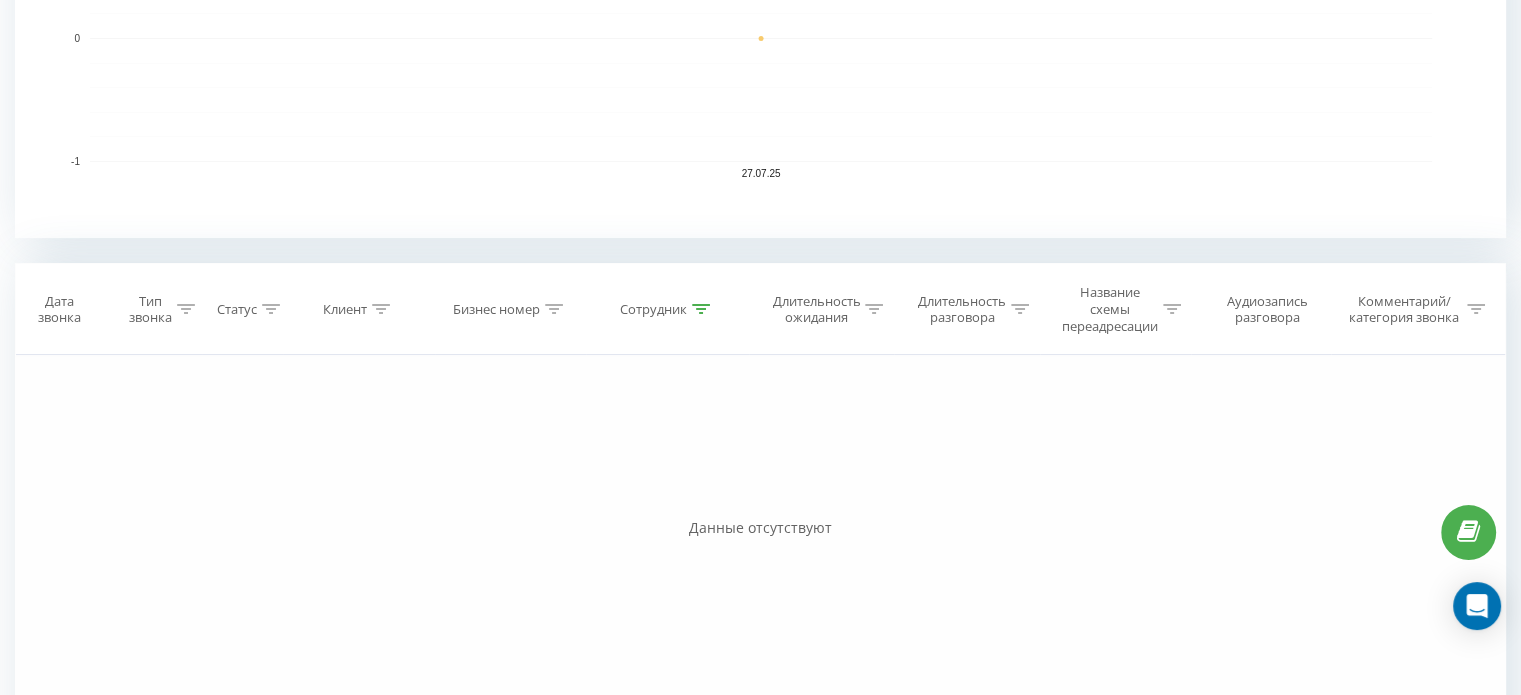 click 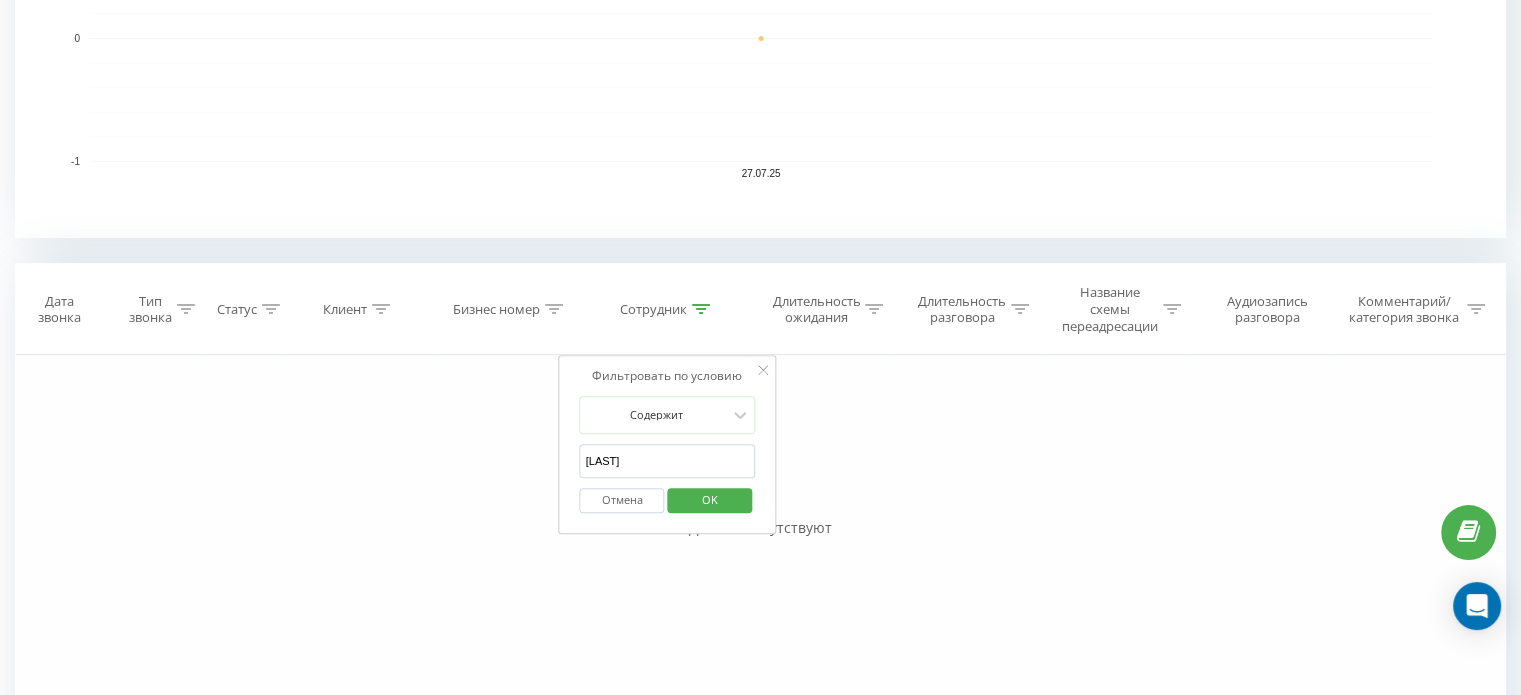 drag, startPoint x: 645, startPoint y: 472, endPoint x: 492, endPoint y: 473, distance: 153.00327 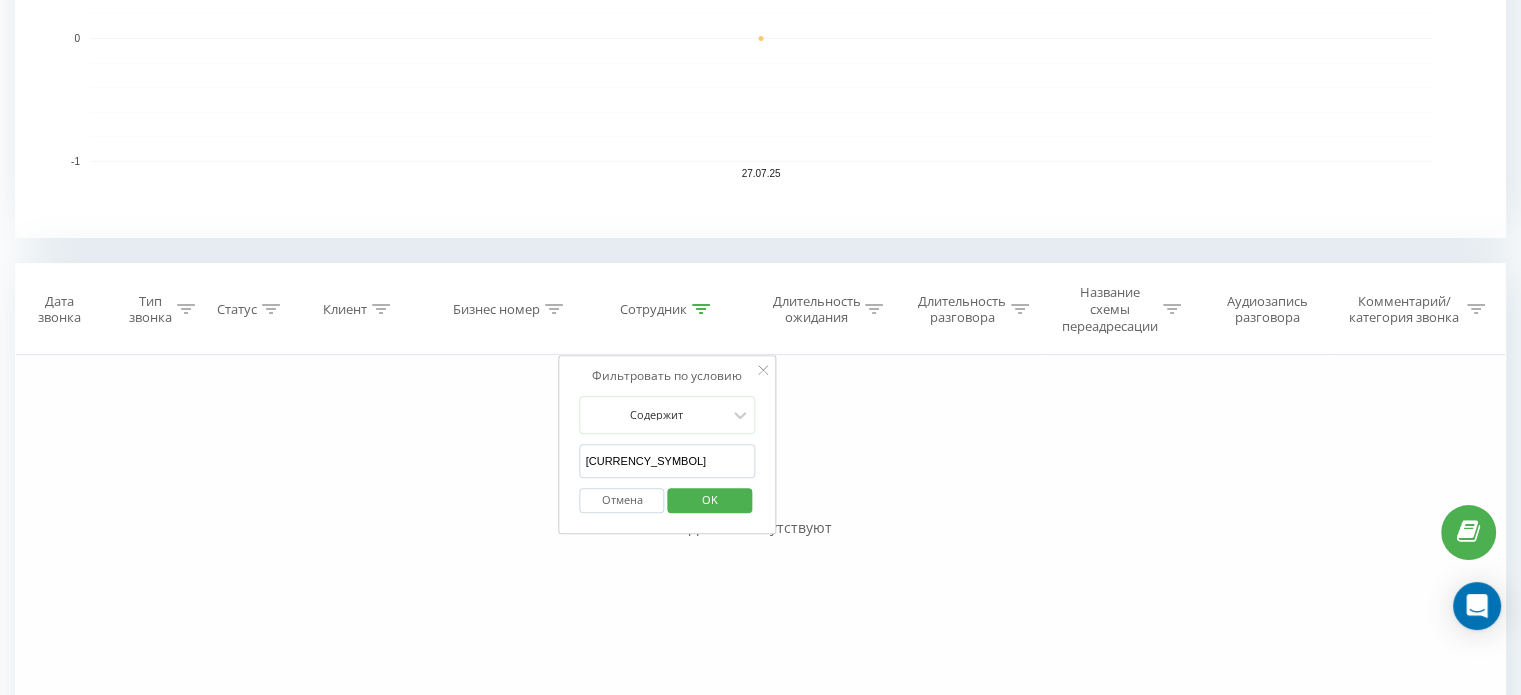 type on "[LAST]" 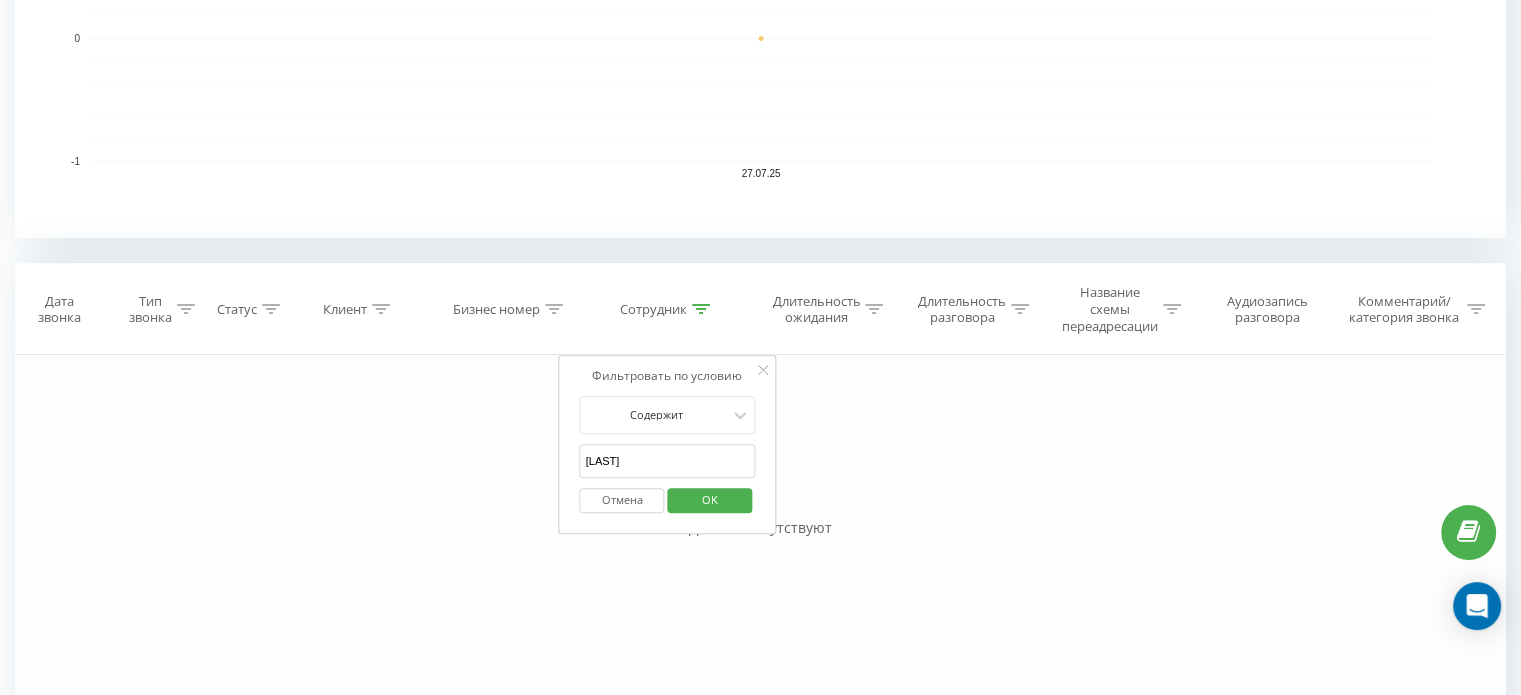 click on "OK" at bounding box center [710, 499] 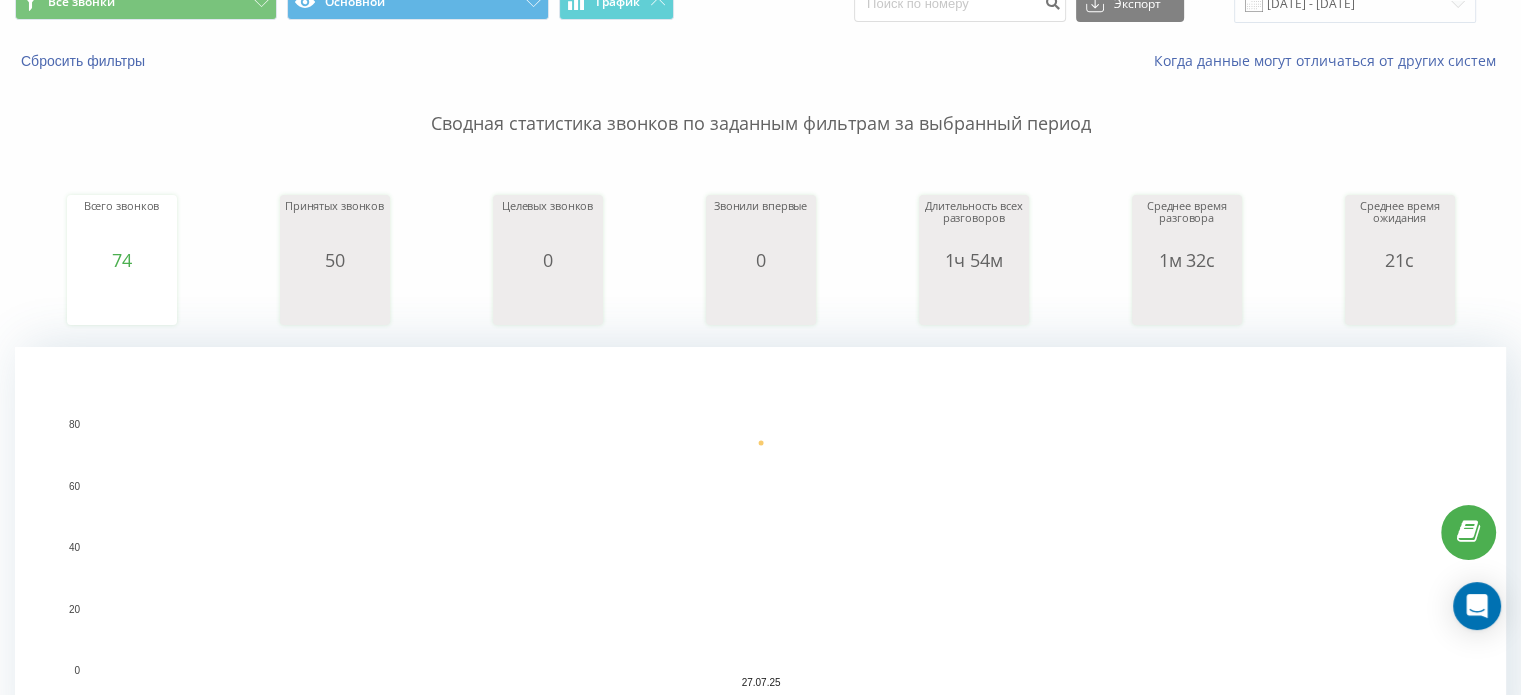 scroll, scrollTop: 0, scrollLeft: 0, axis: both 